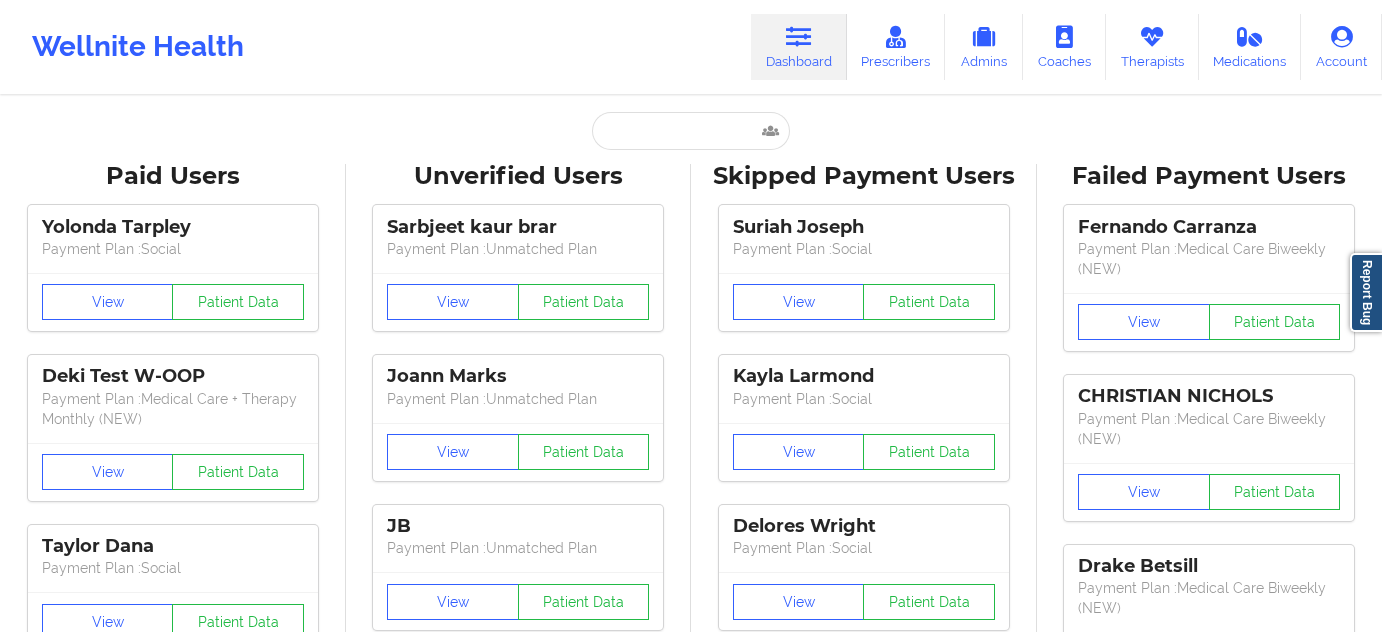 scroll, scrollTop: 0, scrollLeft: 0, axis: both 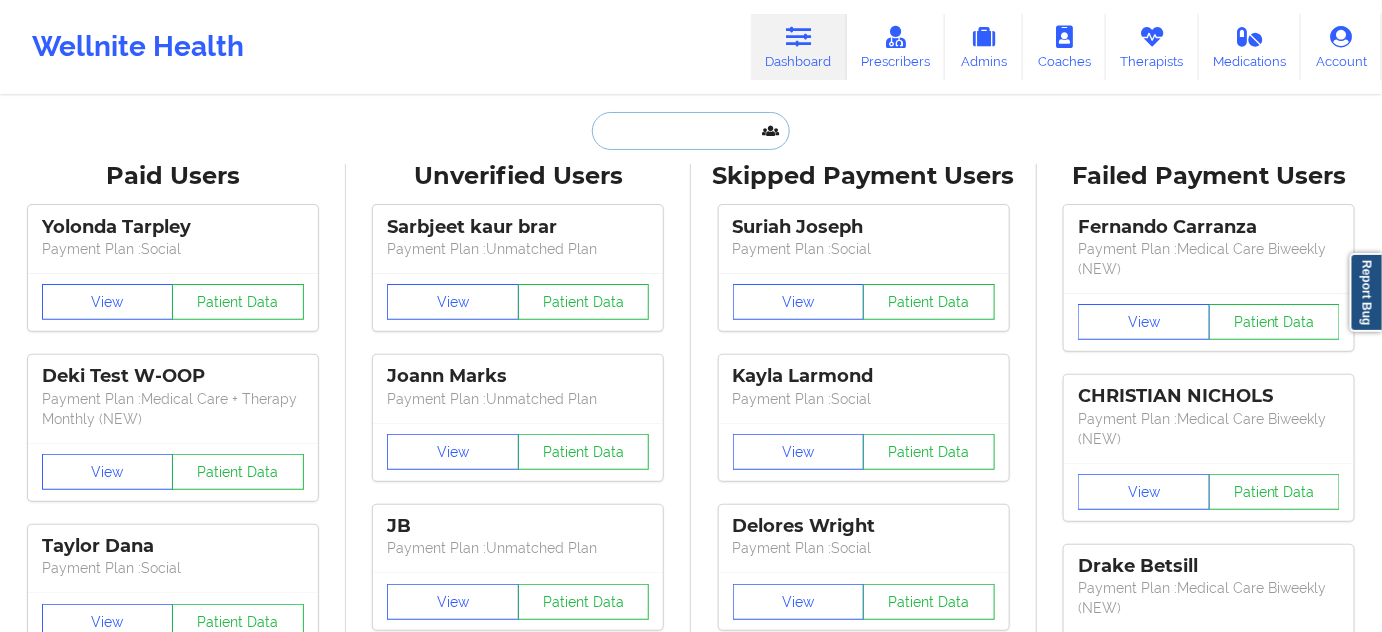 click at bounding box center [691, 131] 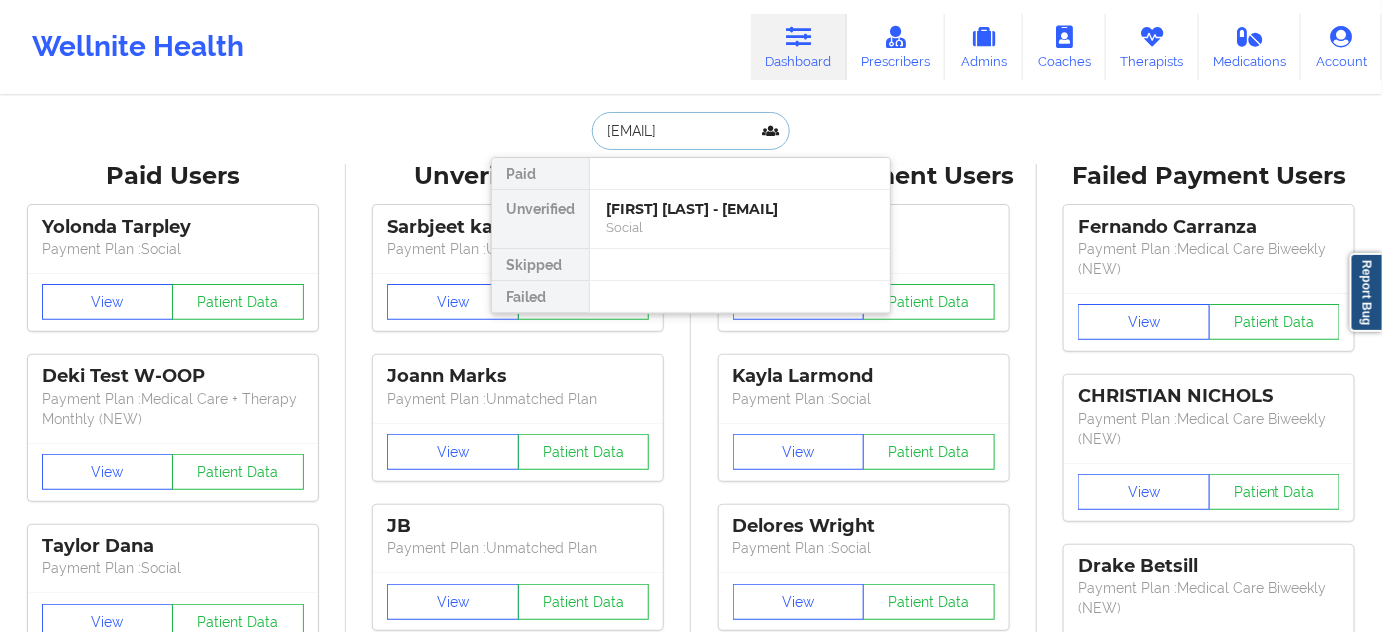 click on "[FIRST] [LAST] - [EMAIL]" at bounding box center [740, 209] 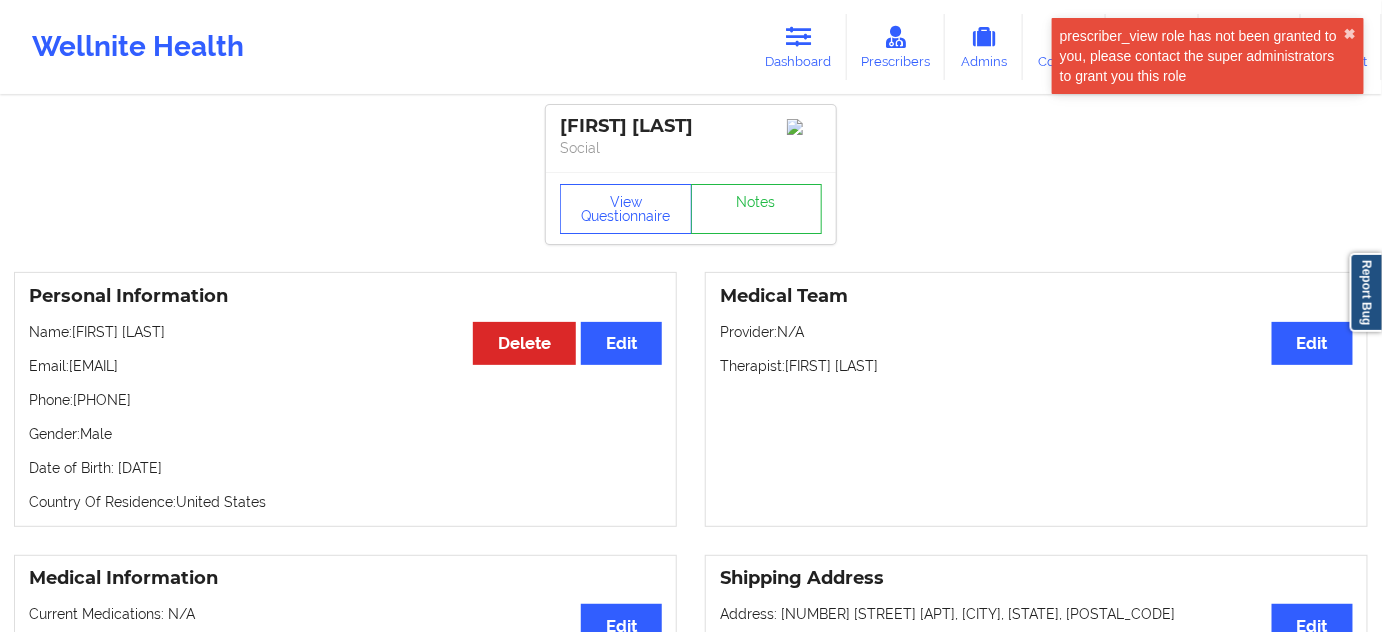 drag, startPoint x: 82, startPoint y: 405, endPoint x: 338, endPoint y: 409, distance: 256.03125 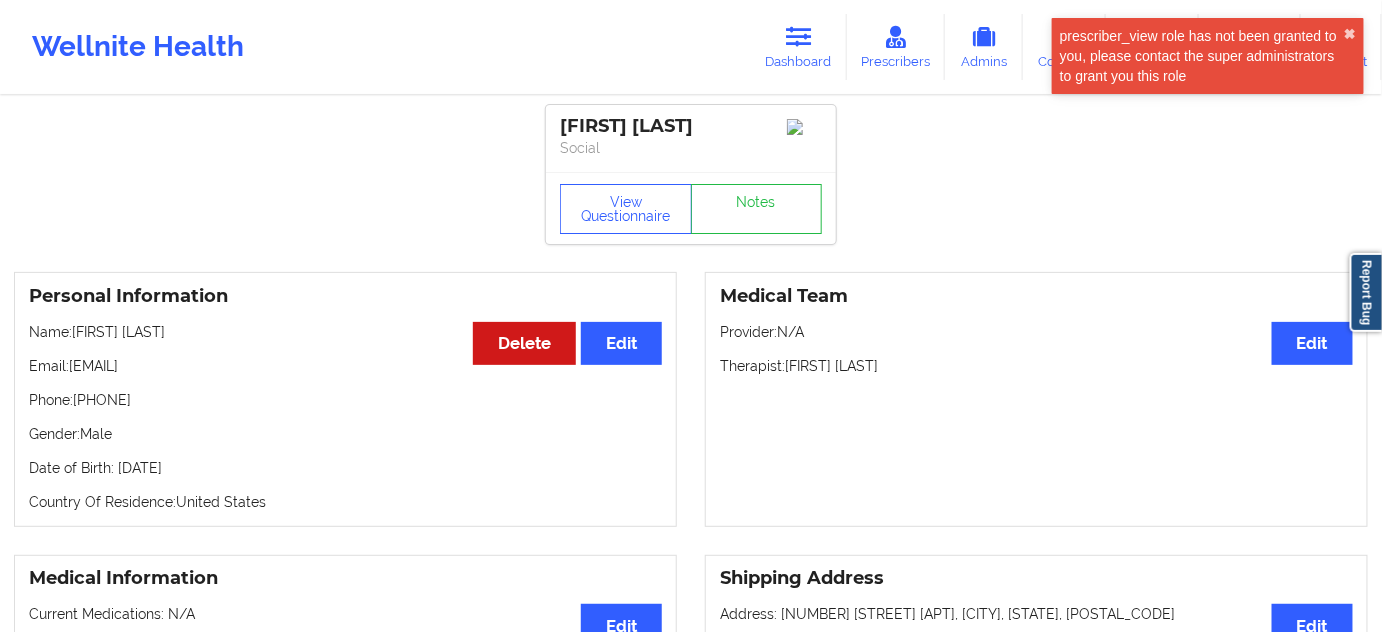 copy on "[PHONE]" 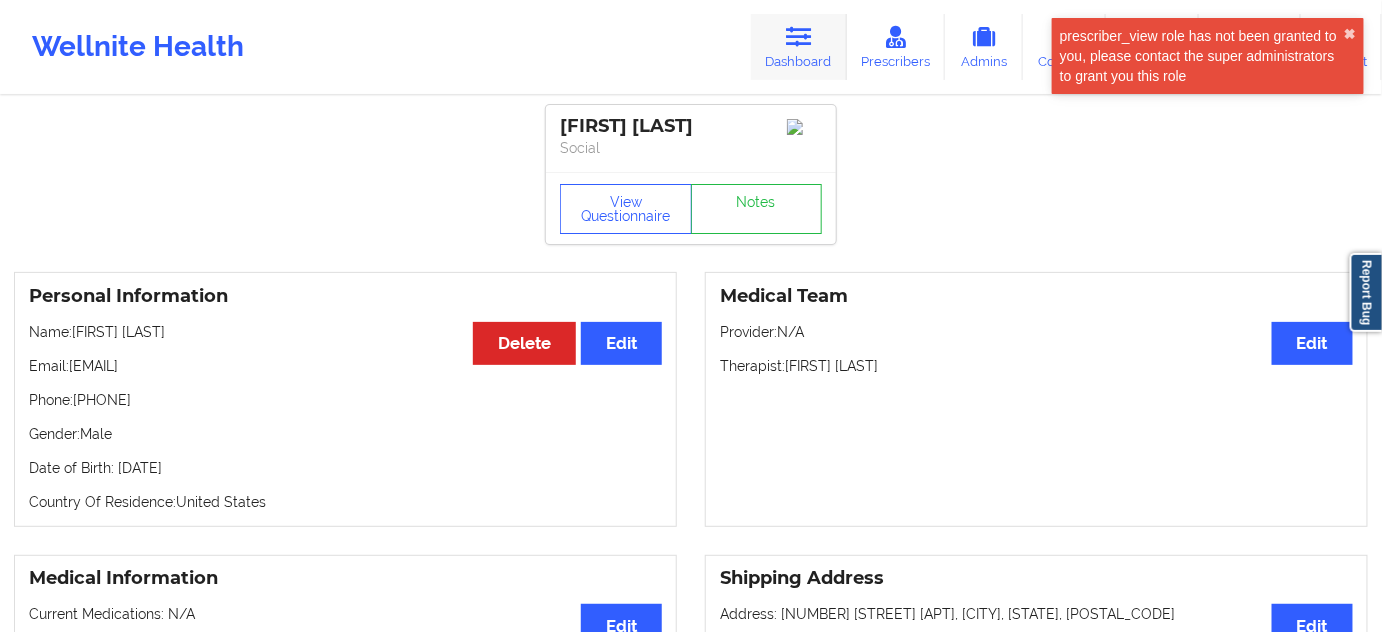click on "Dashboard" at bounding box center [799, 47] 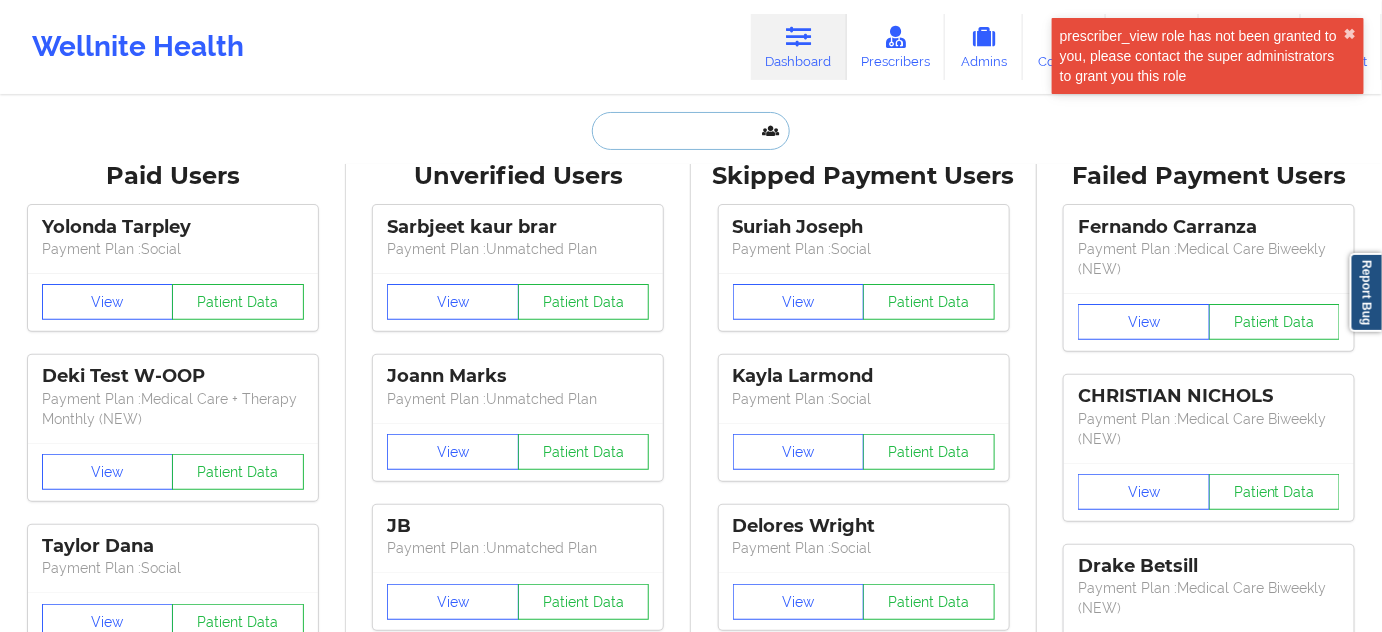 click at bounding box center (691, 131) 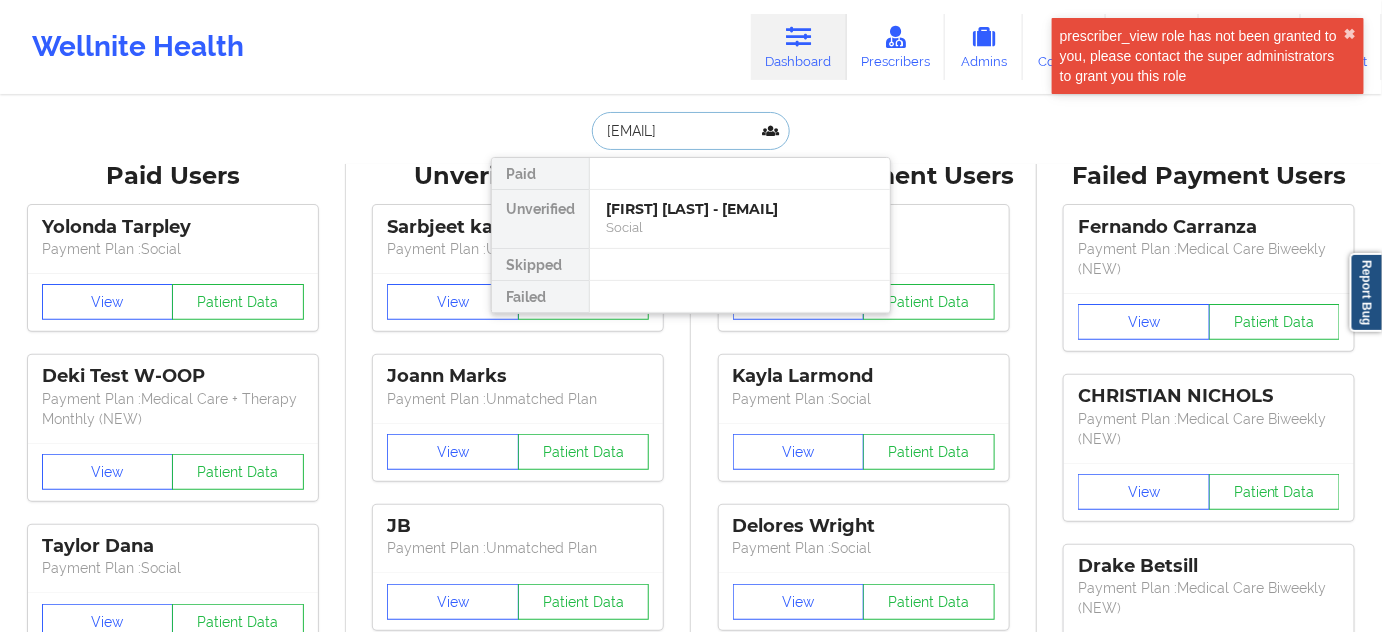 scroll, scrollTop: 0, scrollLeft: 37, axis: horizontal 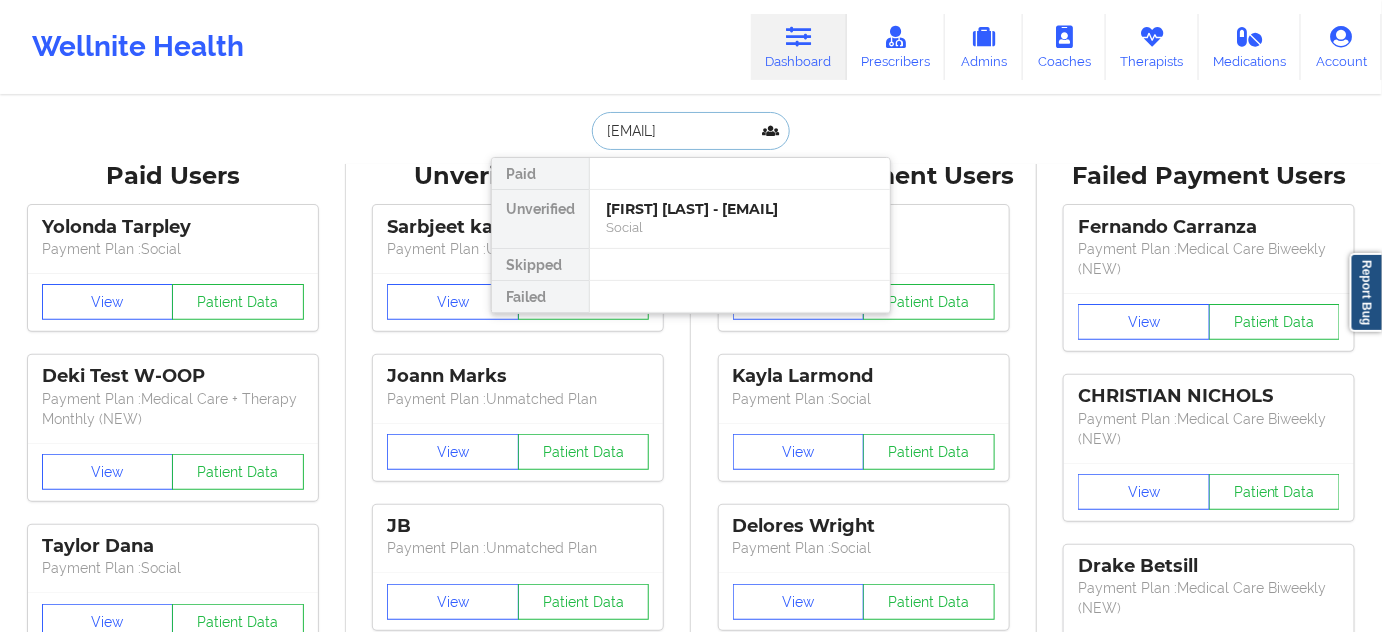 click on "[FIRST] [LAST] - [EMAIL]" at bounding box center [740, 209] 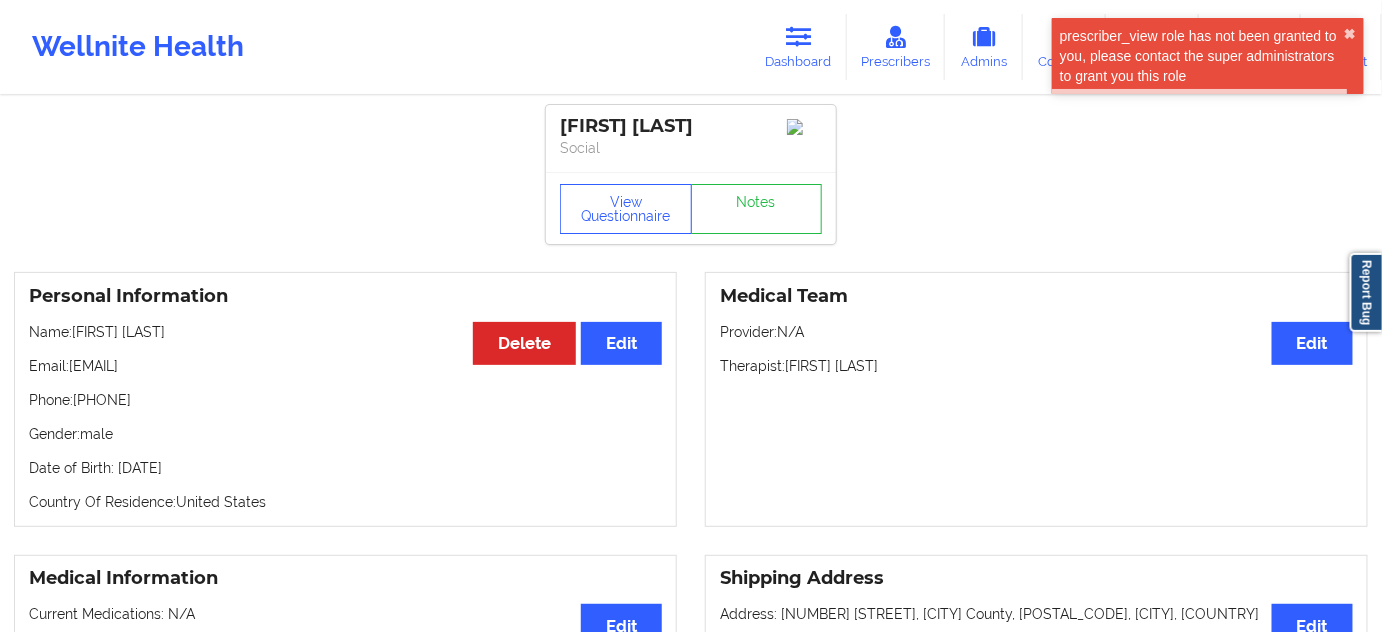 click on "Phone:  [PHONE]" at bounding box center [345, 400] 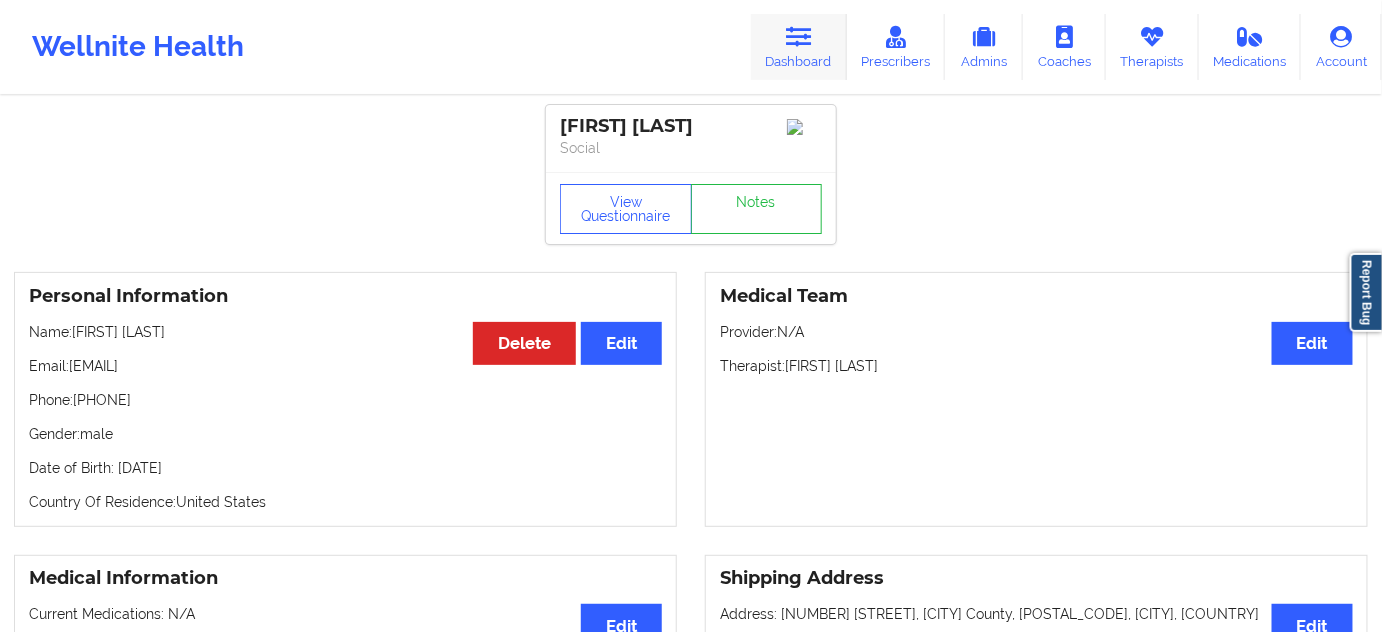 click on "Dashboard" at bounding box center (799, 47) 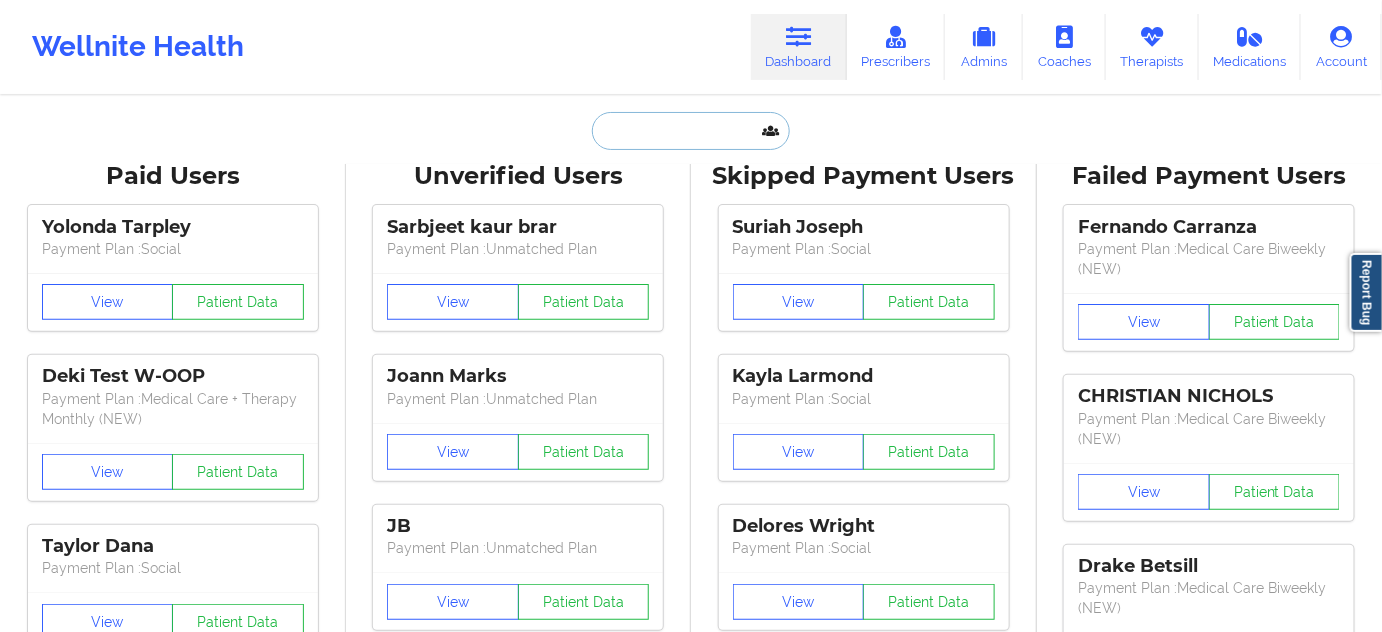 click at bounding box center [691, 131] 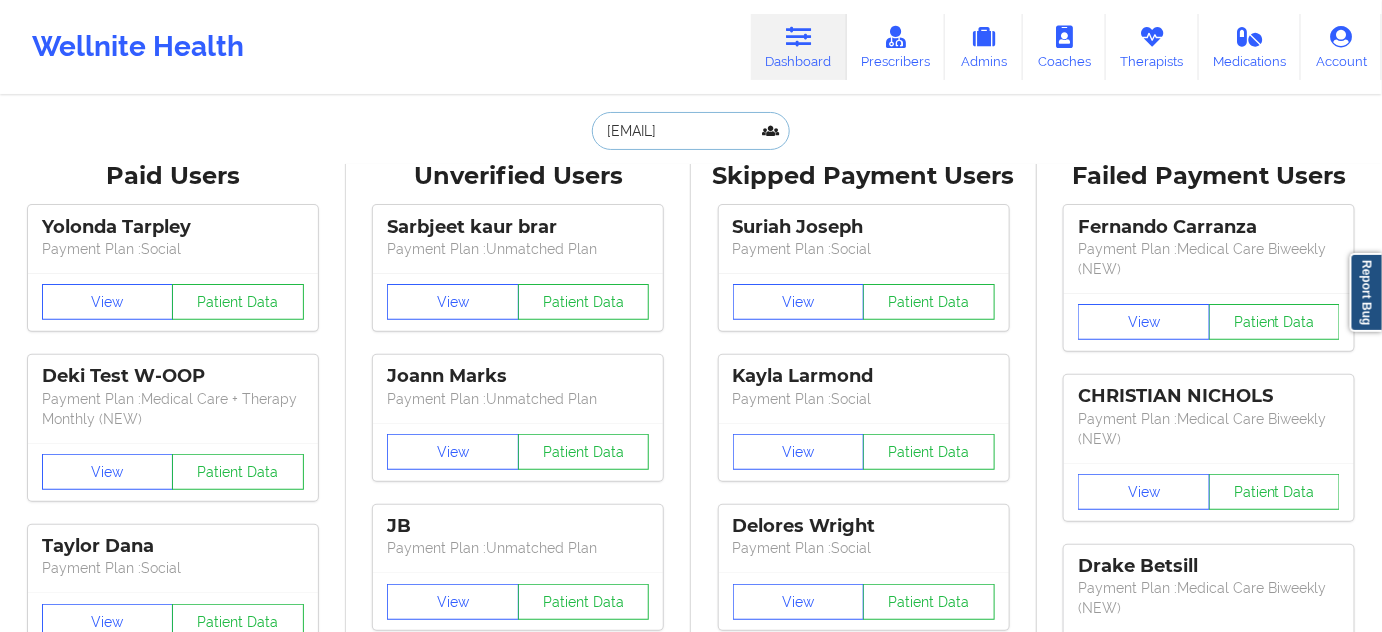 scroll, scrollTop: 0, scrollLeft: 66, axis: horizontal 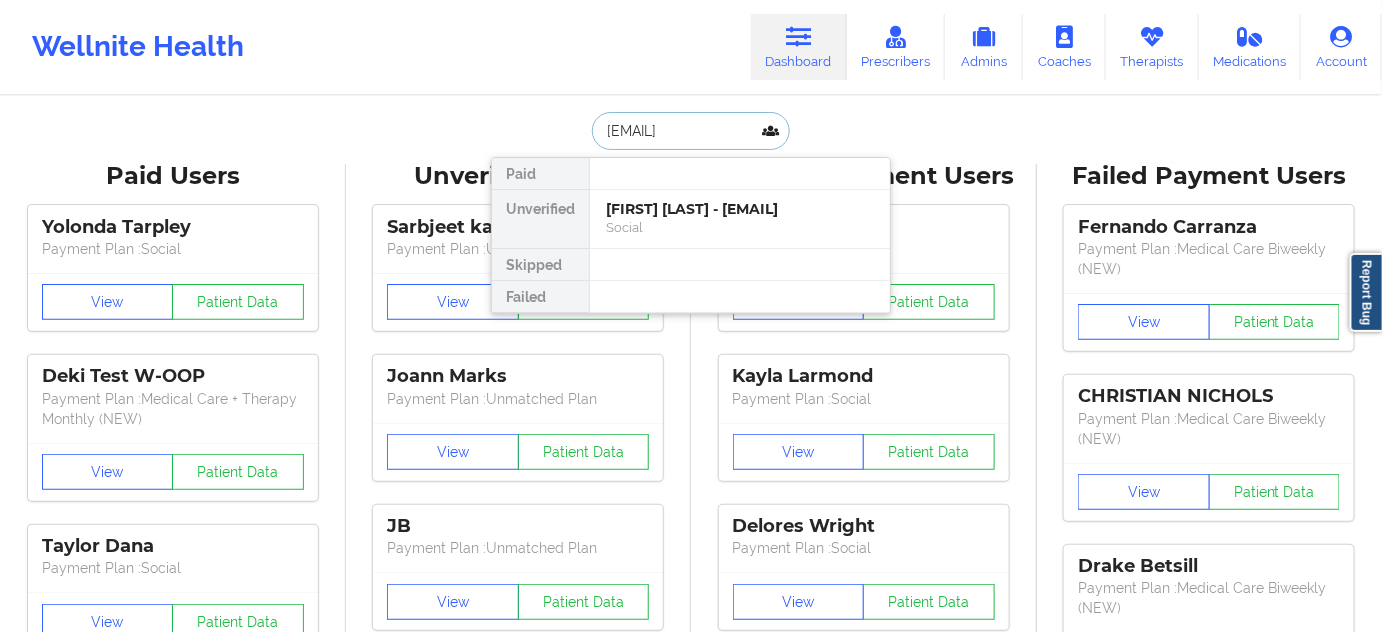 click on "[FIRST] [LAST]  - [EMAIL]" at bounding box center (740, 209) 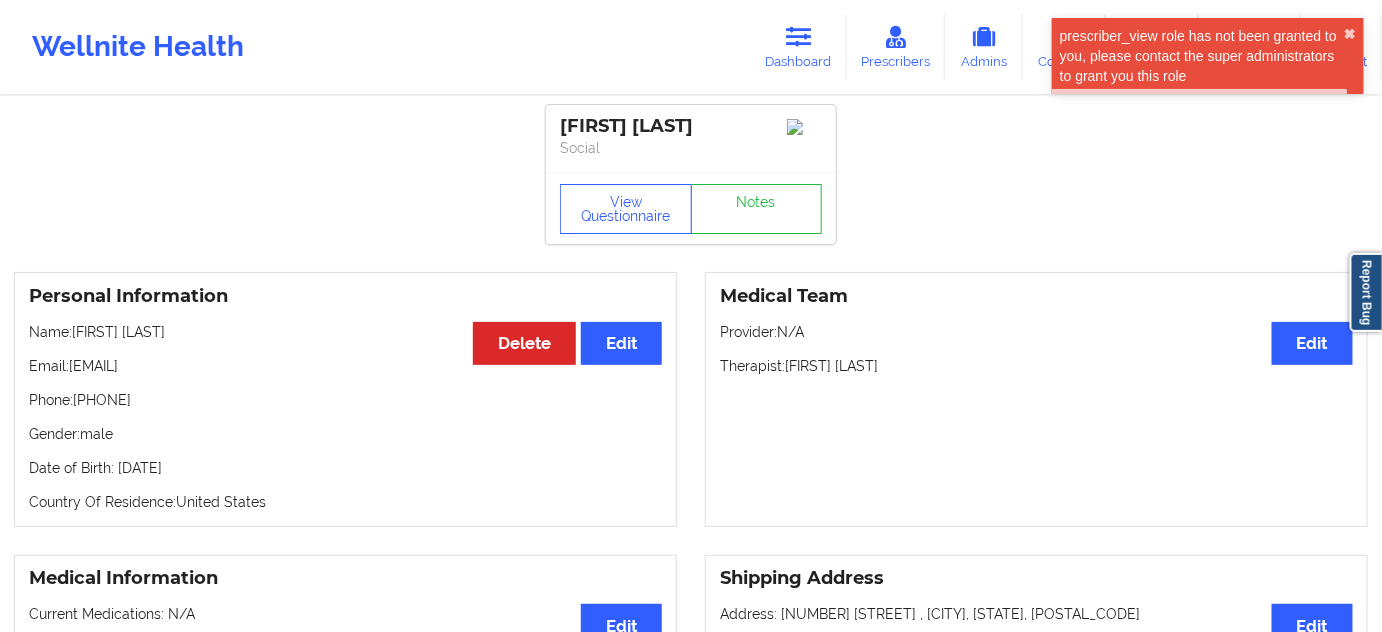 drag, startPoint x: 85, startPoint y: 409, endPoint x: 373, endPoint y: 413, distance: 288.02777 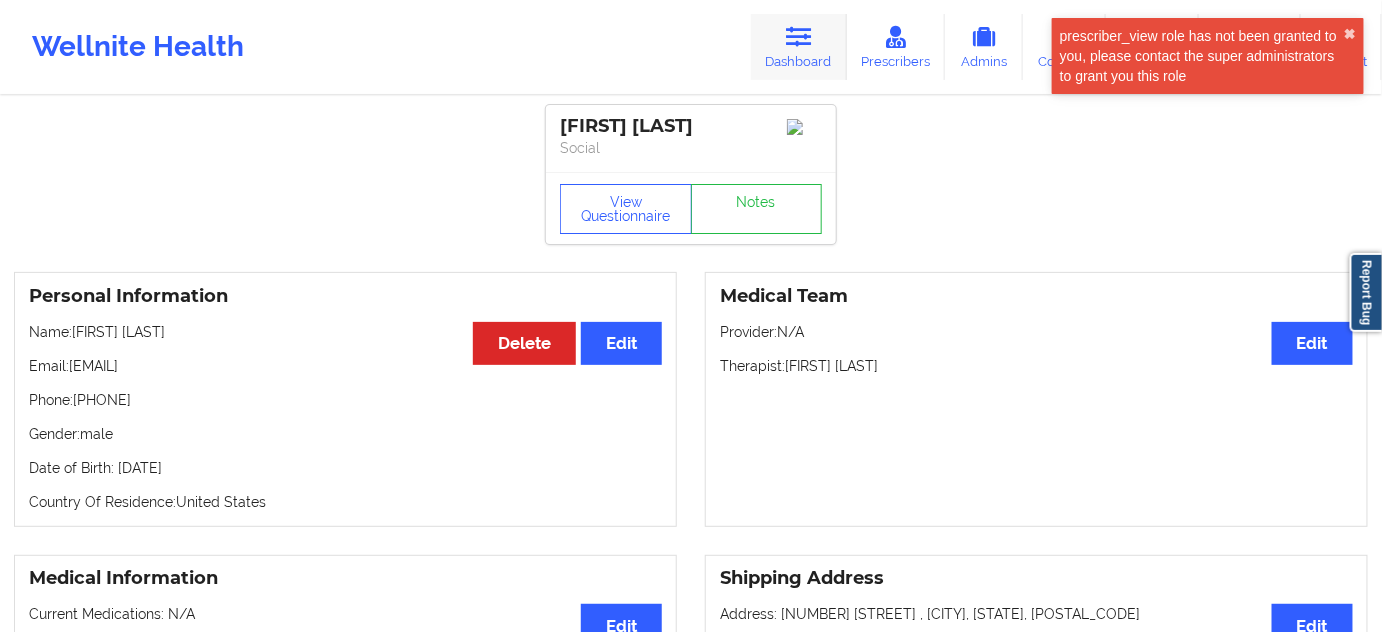 click on "Dashboard" at bounding box center [799, 47] 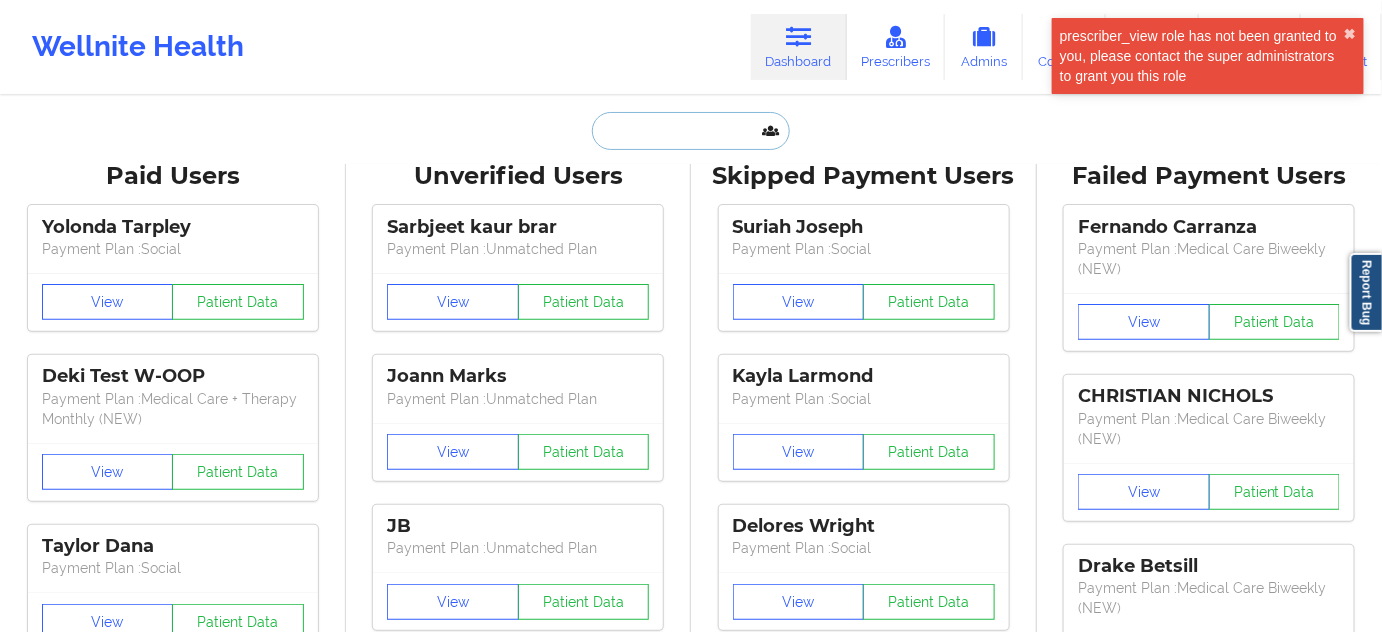 click at bounding box center (691, 131) 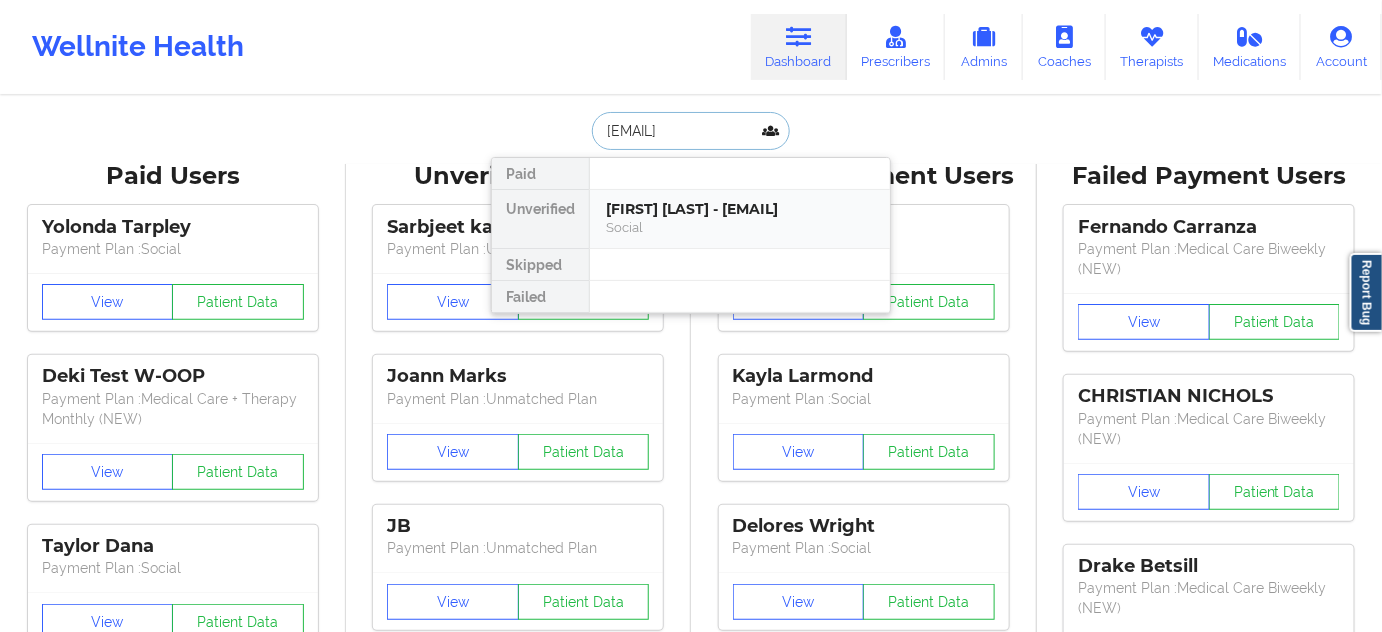 scroll, scrollTop: 0, scrollLeft: 34, axis: horizontal 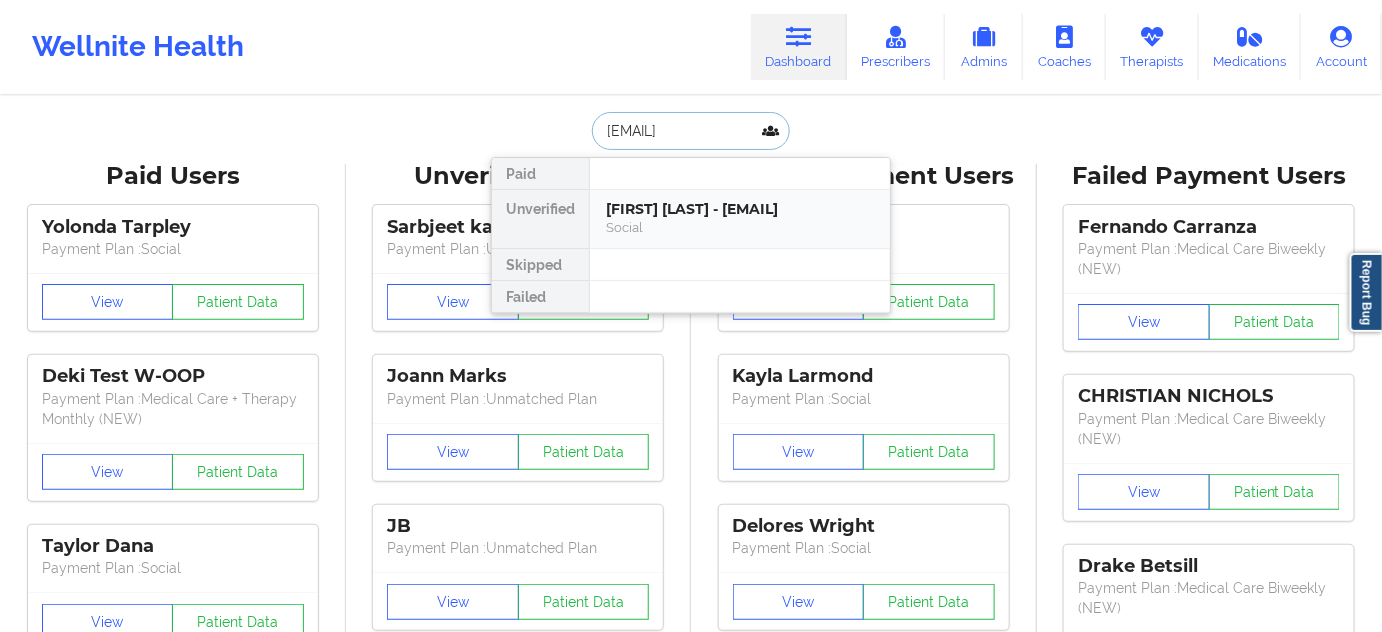 click on "[FIRST] [LAST]  - [EMAIL]" at bounding box center (740, 209) 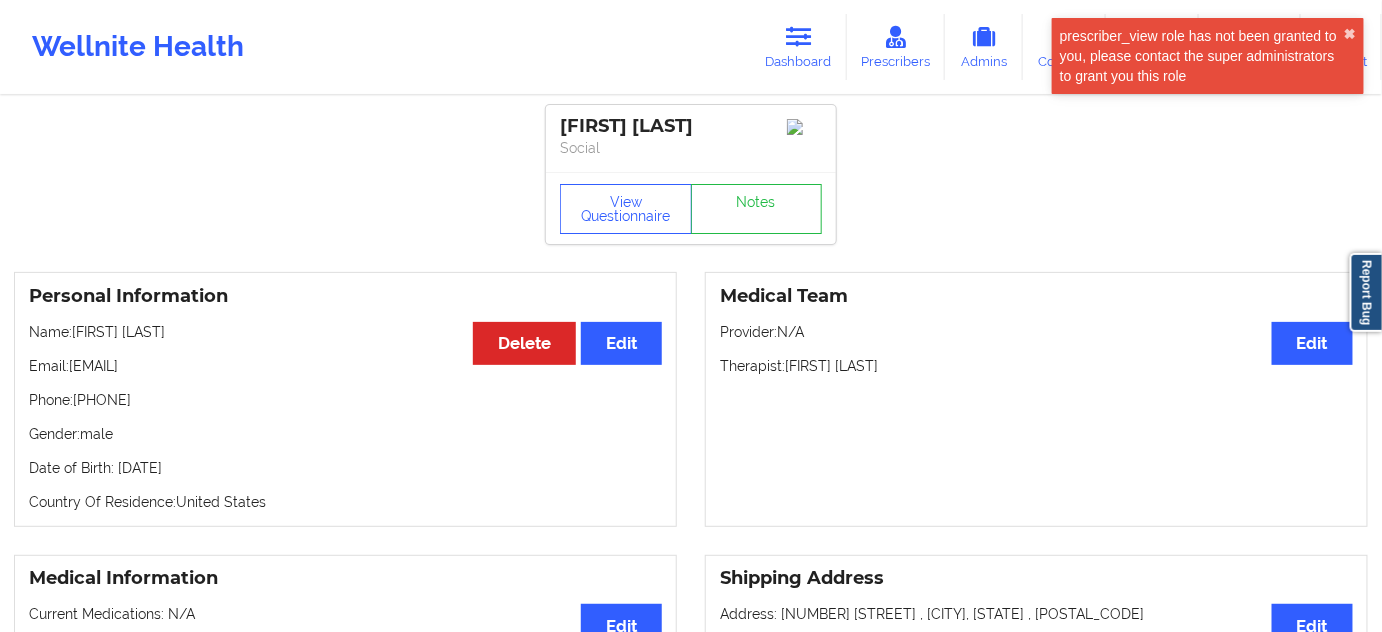 drag, startPoint x: 82, startPoint y: 406, endPoint x: 238, endPoint y: 407, distance: 156.0032 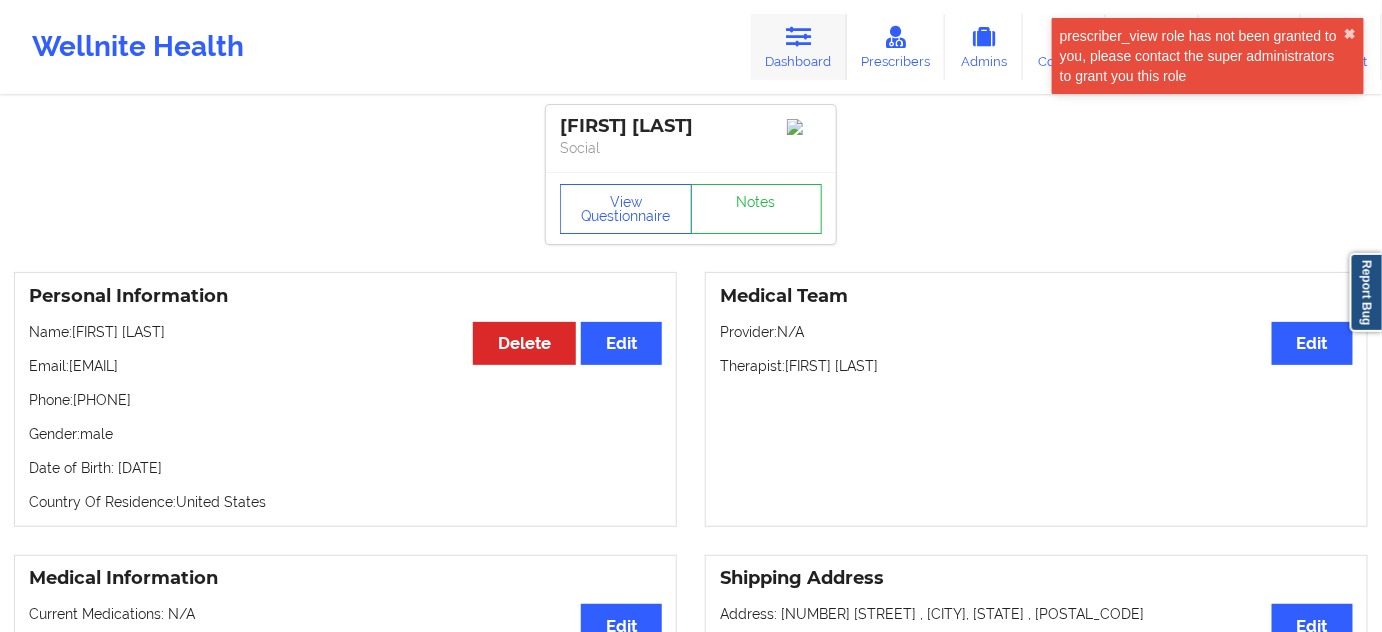 click on "Dashboard" at bounding box center (799, 47) 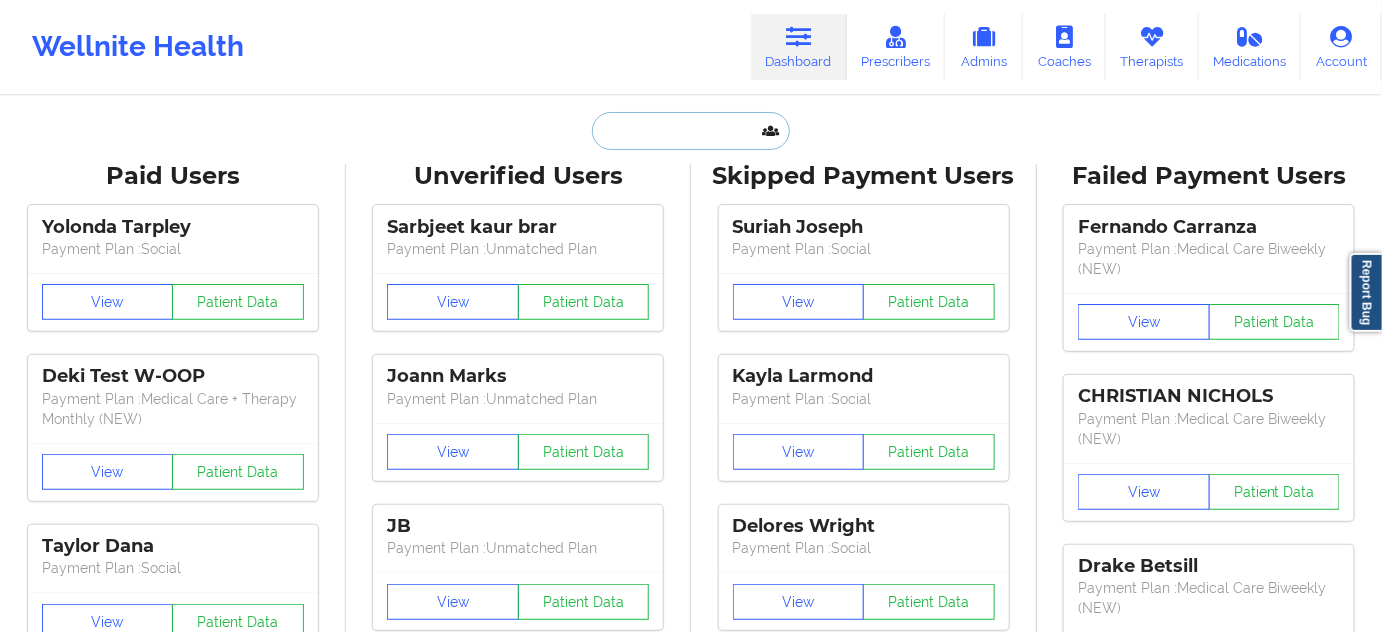 click at bounding box center (691, 131) 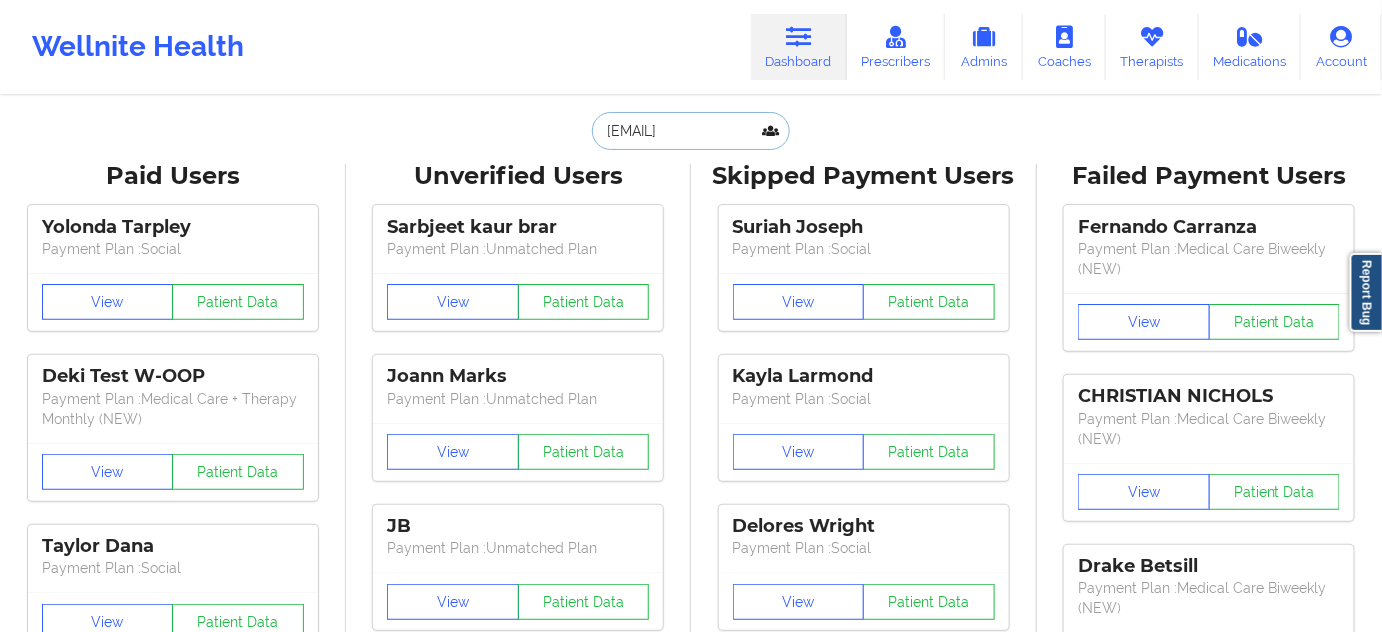 scroll, scrollTop: 0, scrollLeft: 34, axis: horizontal 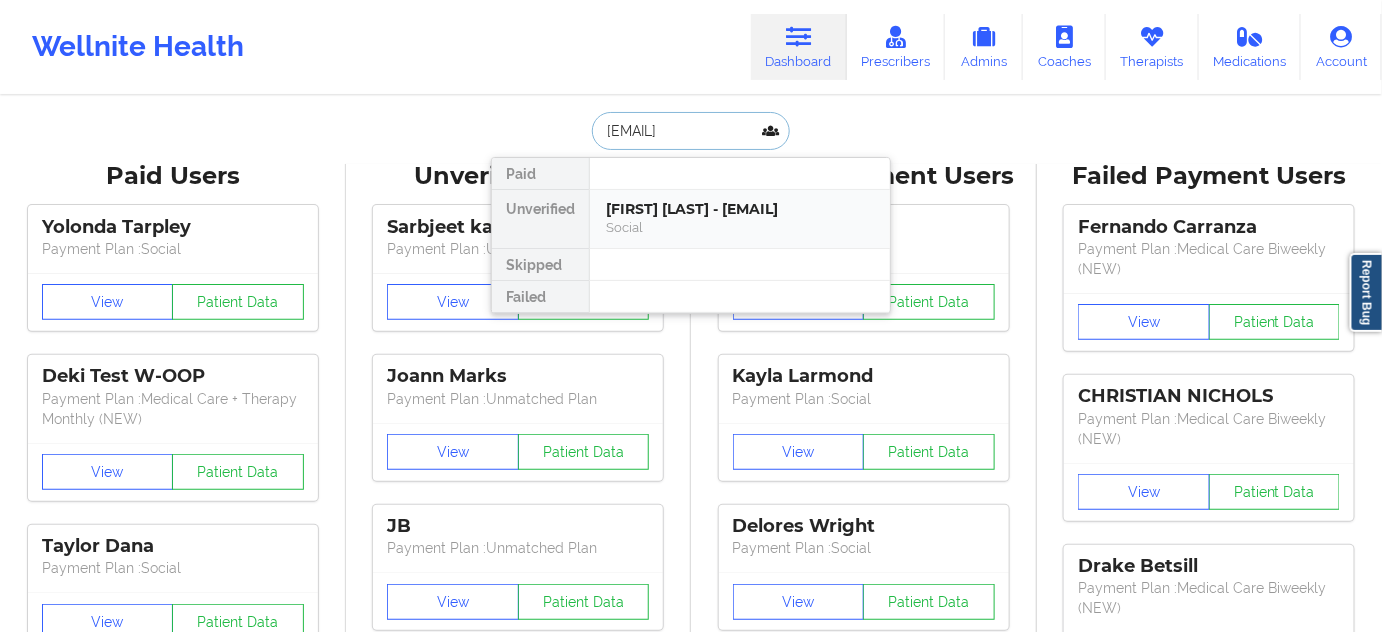 click on "[FIRST] [LAST]  - [EMAIL]" at bounding box center (740, 209) 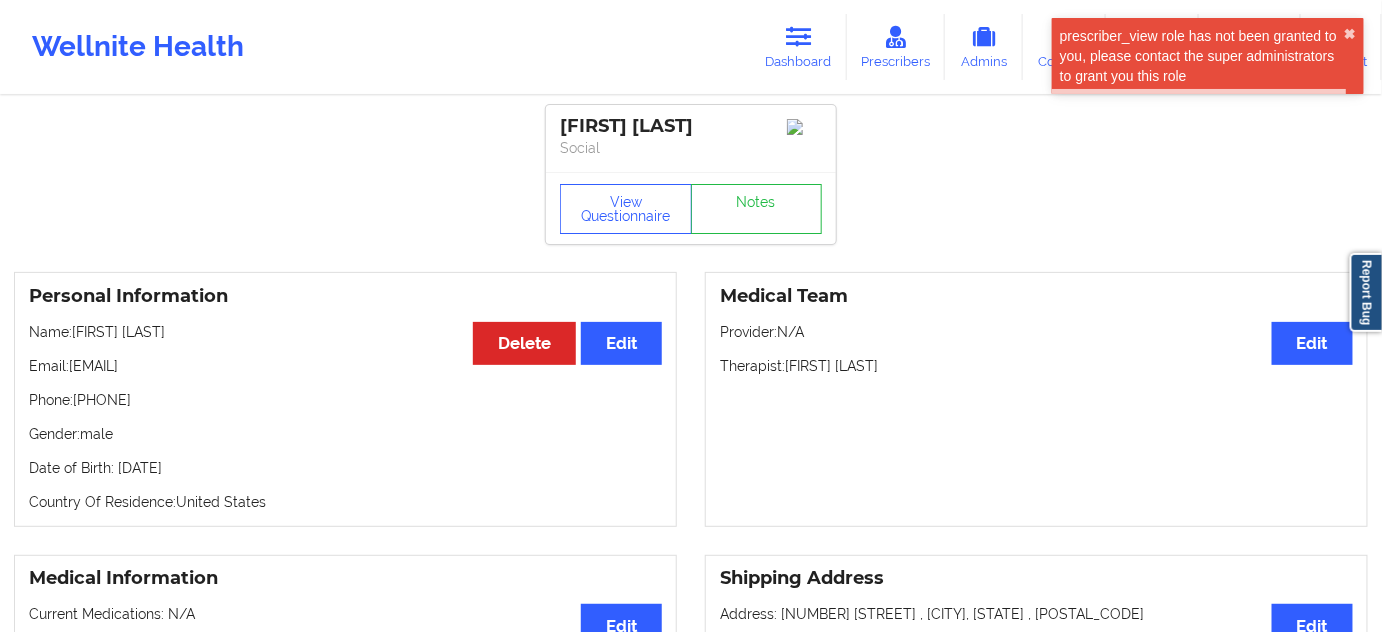 drag, startPoint x: 82, startPoint y: 402, endPoint x: 203, endPoint y: 400, distance: 121.016525 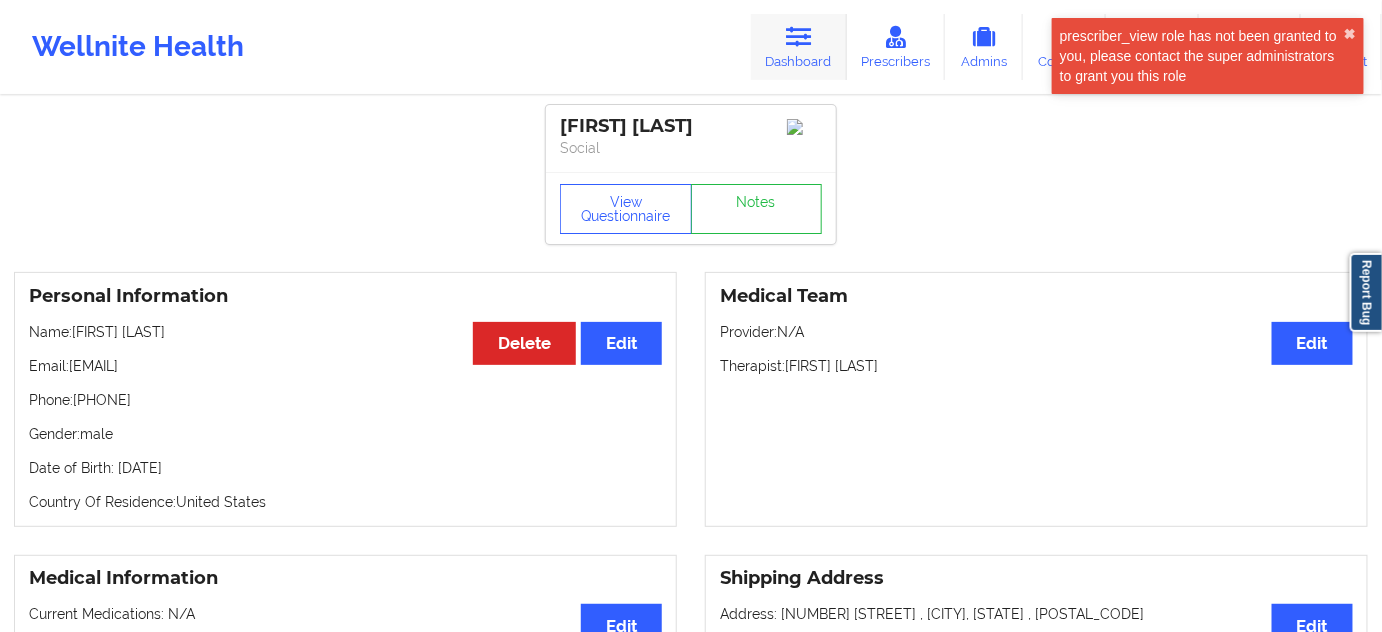 click on "Dashboard" at bounding box center [799, 47] 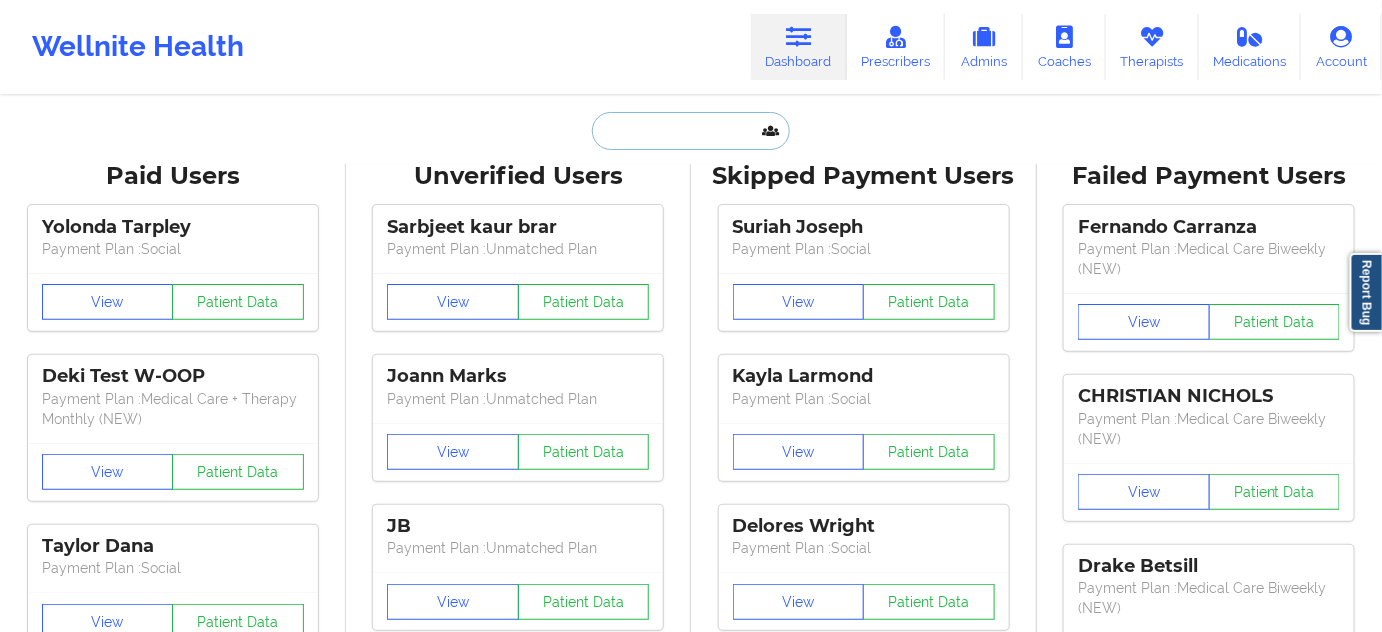 click on "Paid Users [FIRST] [LAST] Payment Plan :  Social View Patient Data Deki Test W-OOP Payment Plan :  Medical Care + Therapy Monthly (NEW) View Patient Data [FIRST] [LAST] Payment Plan :  Social View Patient Data [FIRST] [LAST] Digital Practice Member  View Patient Data [FIRST] [LAST] Payment Plan :  Social View Patient Data [FIRST] [LAST] Payment Plan :  Social View Patient Data ⟨ 1 2 3 ⟩ Unverified Users [LAST] [LAST] Payment Plan :  Unmatched Plan View Patient Data [FIRST] [LAST] Payment Plan :  Unmatched Plan View Patient Data [INITIALS] Payment Plan :  Unmatched Plan View Patient Data [FIRST] [LAST] Payment Plan :  Unmatched Plan View Patient Data [FIRST] [LAST] Payment Plan :  Unmatched Plan View Patient Data [FIRST] [LAST] Payment Plan :  Unmatched Plan View Patient Data [FIRST] [LAST] Digital Practice Member  (In-Network) View Patient Data [FIRST] [LAST] Digital Practice Member  (In-Network) View Patient Data [FIRST] [LAST] Digital Practice Member  (In-Network) View" at bounding box center (691, 2575) 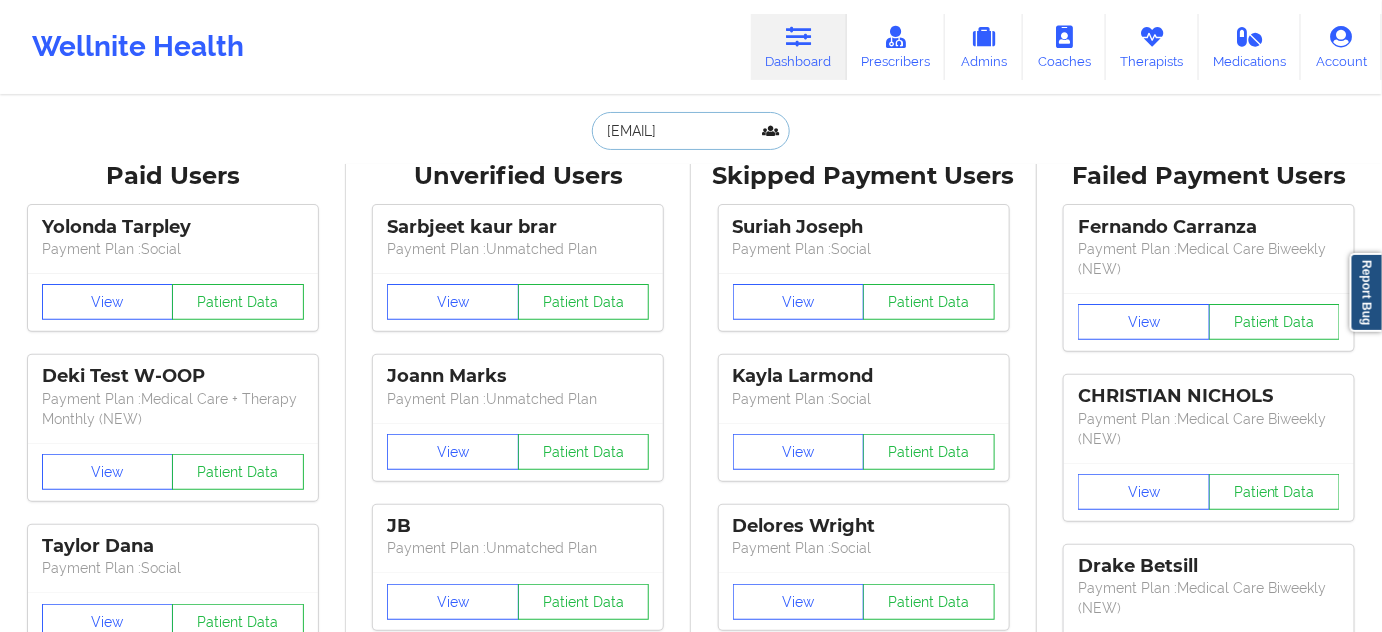 scroll, scrollTop: 0, scrollLeft: 37, axis: horizontal 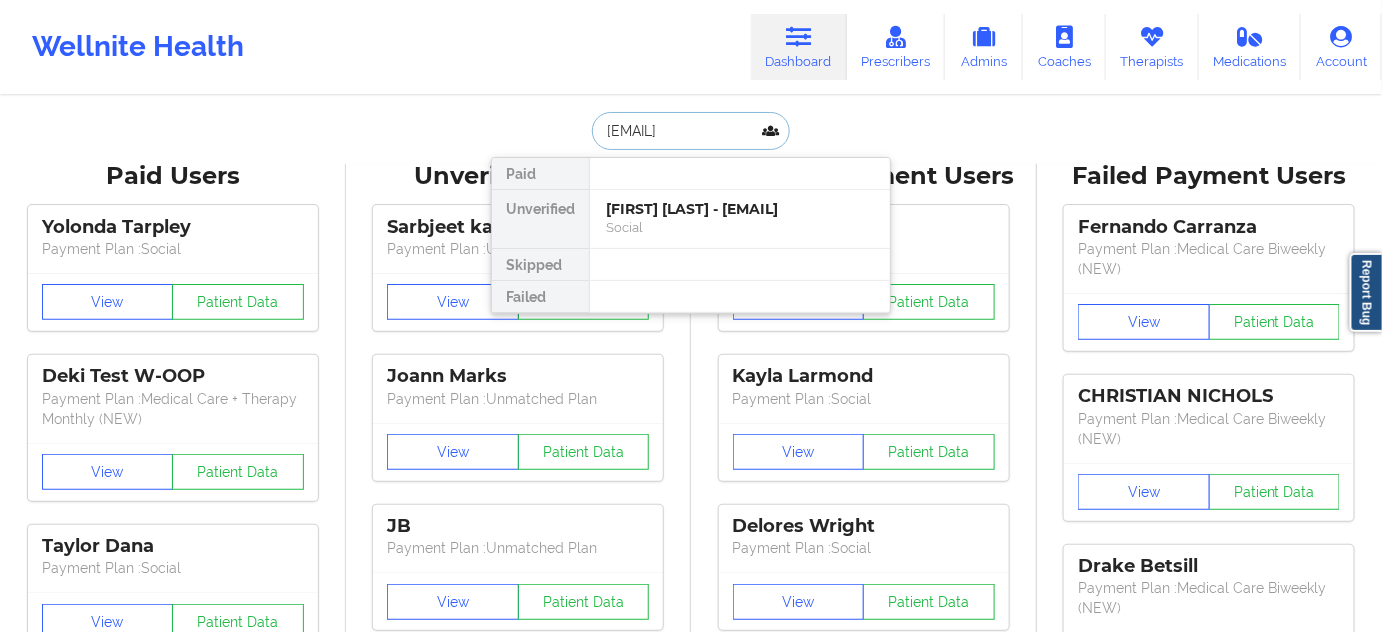click on "[FIRST] [LAST] - [EMAIL]" at bounding box center [740, 209] 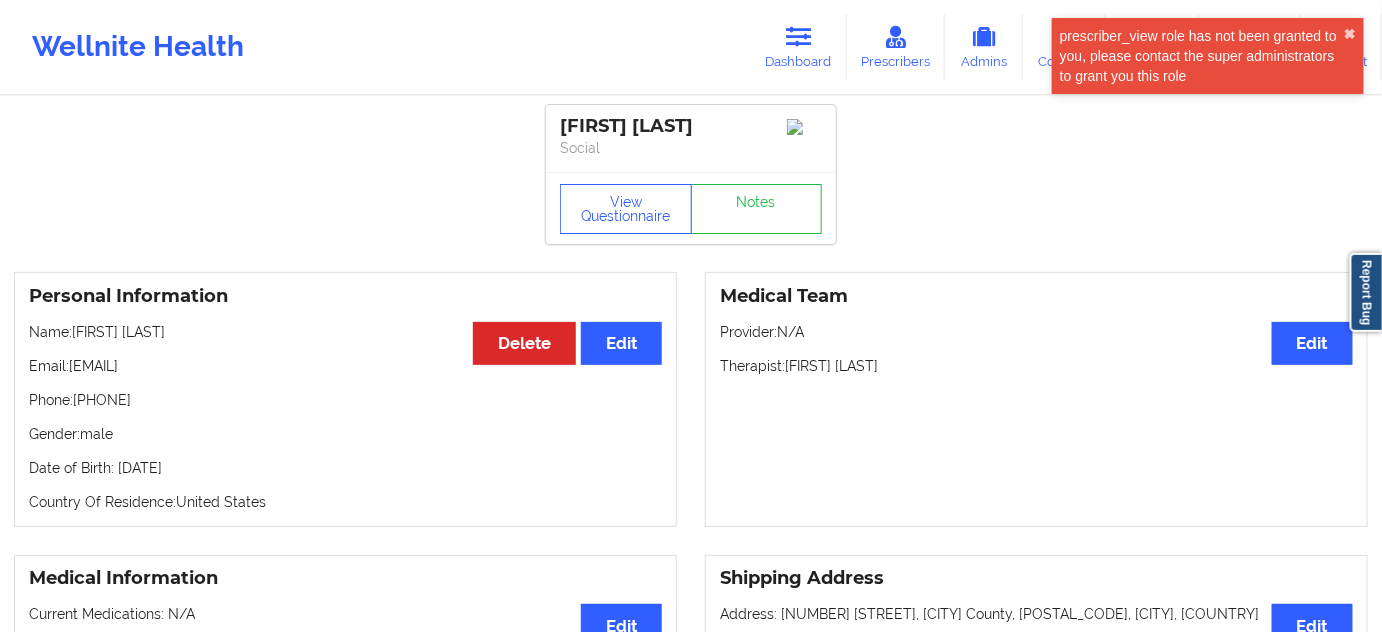 drag, startPoint x: 82, startPoint y: 407, endPoint x: 200, endPoint y: 401, distance: 118.15244 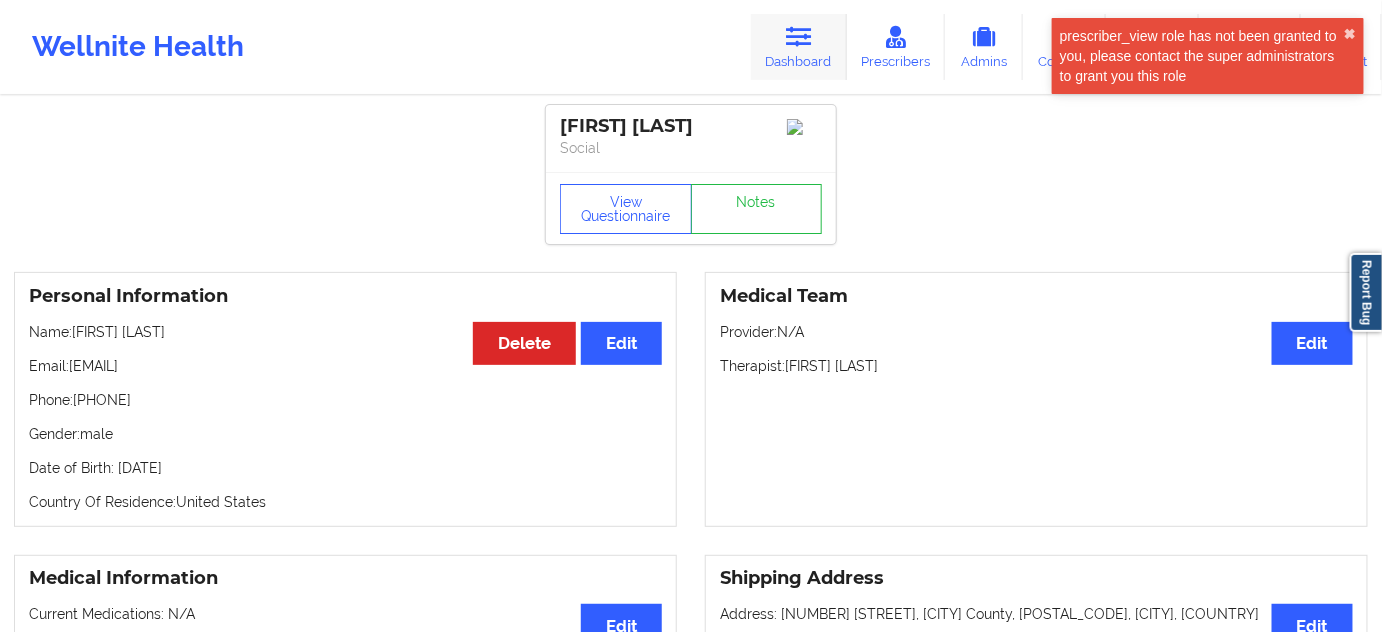 click at bounding box center [799, 37] 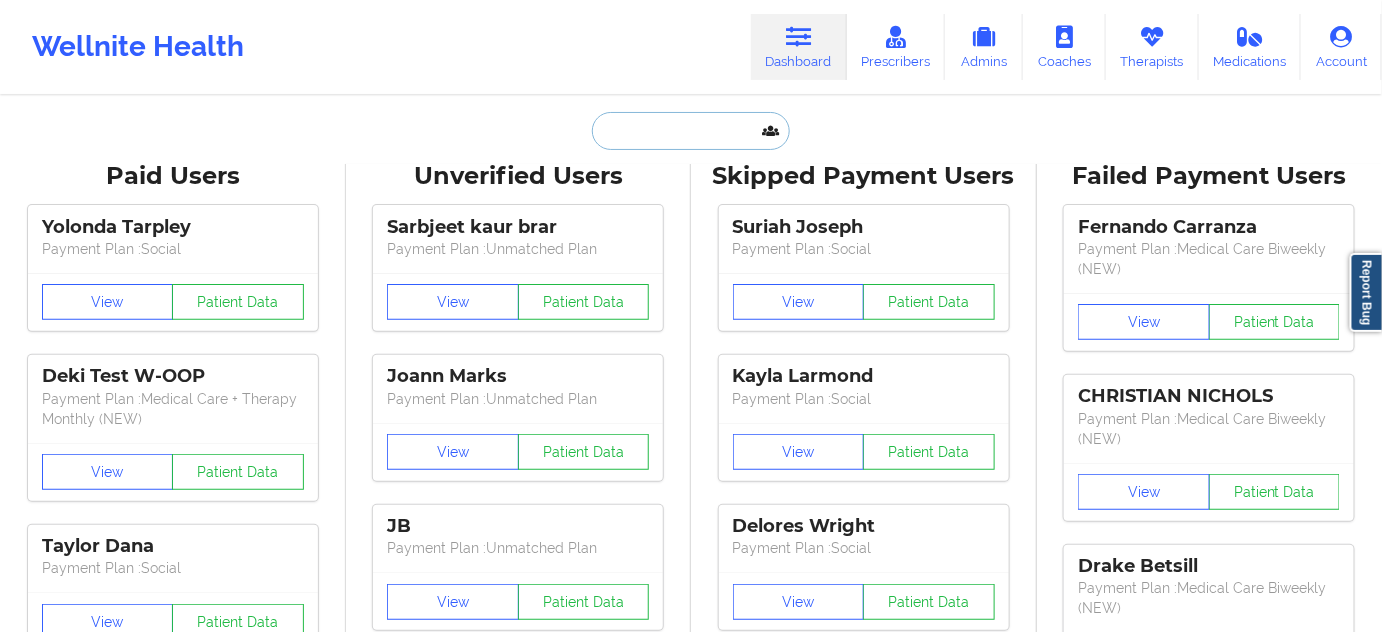 click at bounding box center [691, 131] 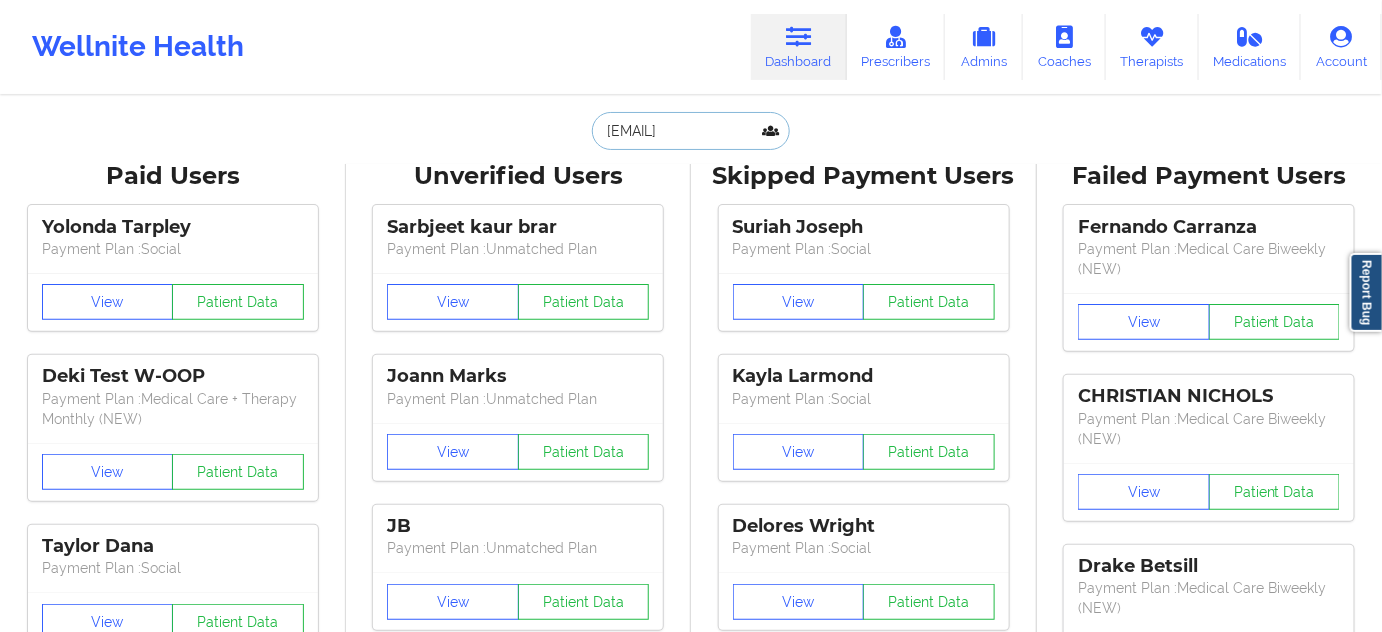 scroll, scrollTop: 0, scrollLeft: 66, axis: horizontal 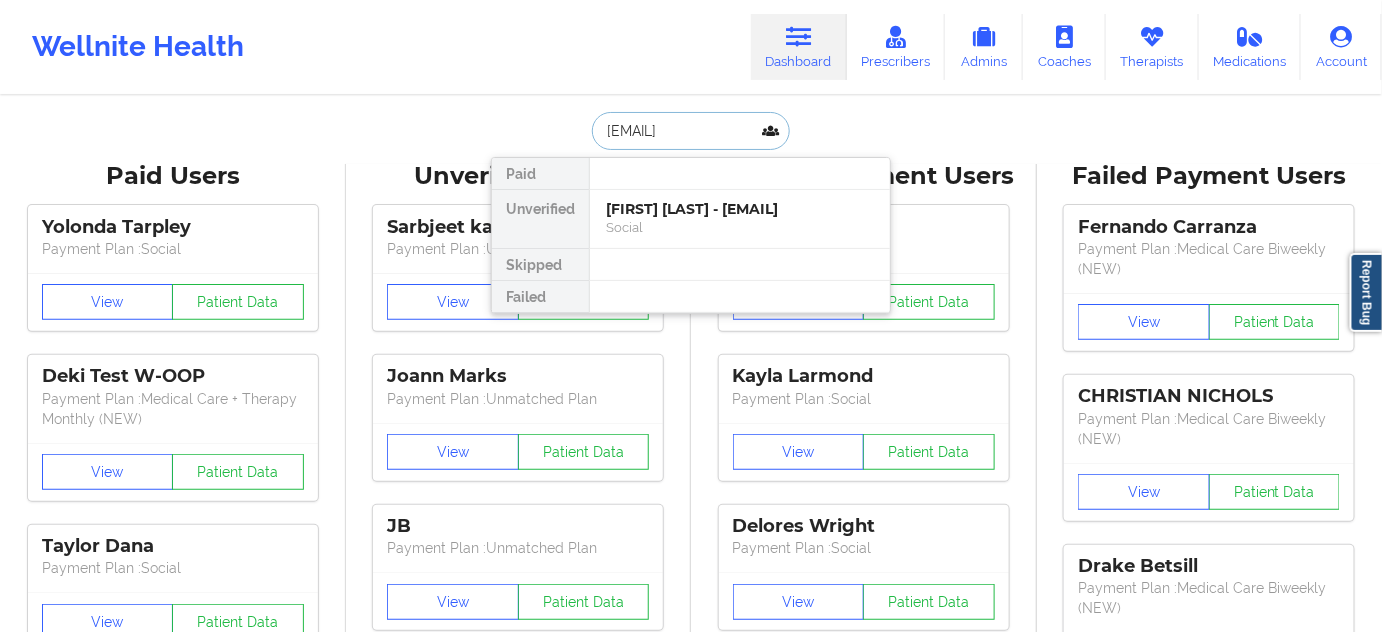 click on "[FIRST] [LAST]  - [EMAIL]" at bounding box center (740, 209) 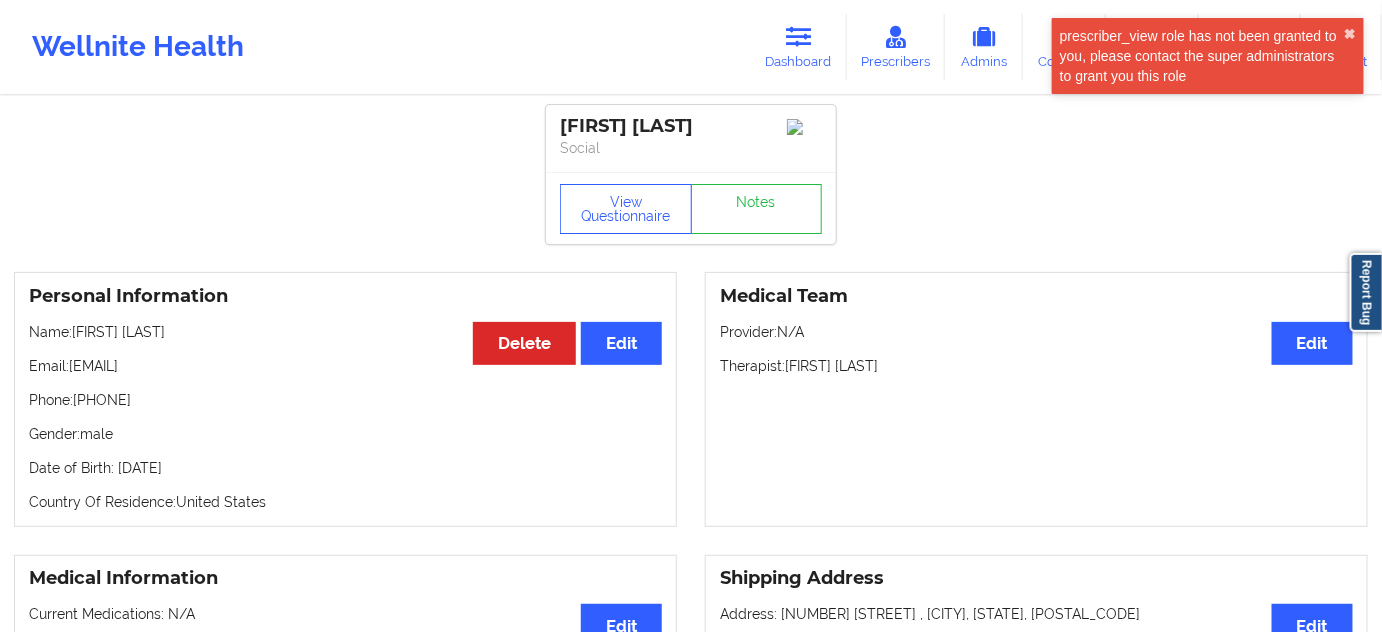 drag, startPoint x: 84, startPoint y: 410, endPoint x: 203, endPoint y: 407, distance: 119.03781 